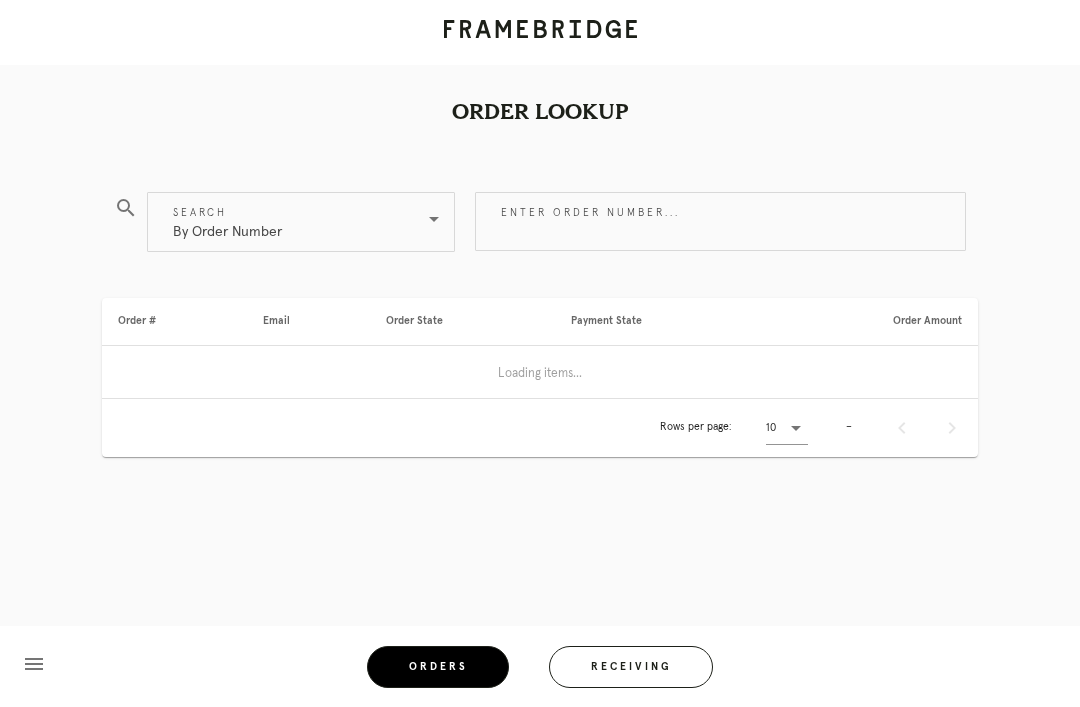 scroll, scrollTop: 0, scrollLeft: 0, axis: both 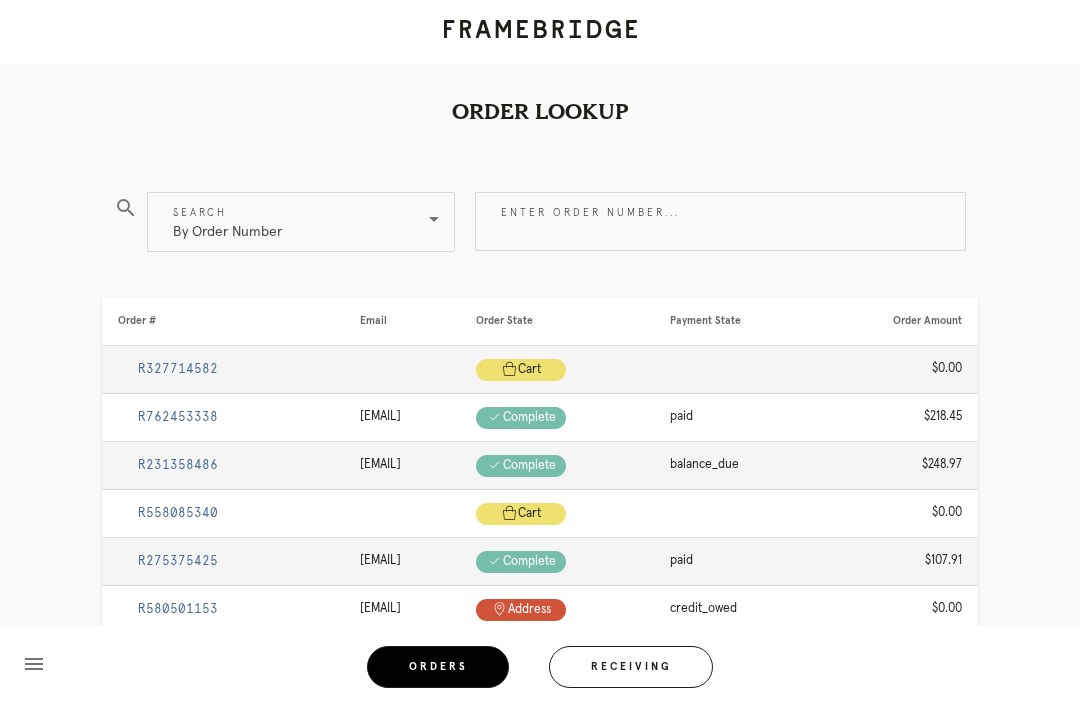 click on "Receiving" at bounding box center (631, 667) 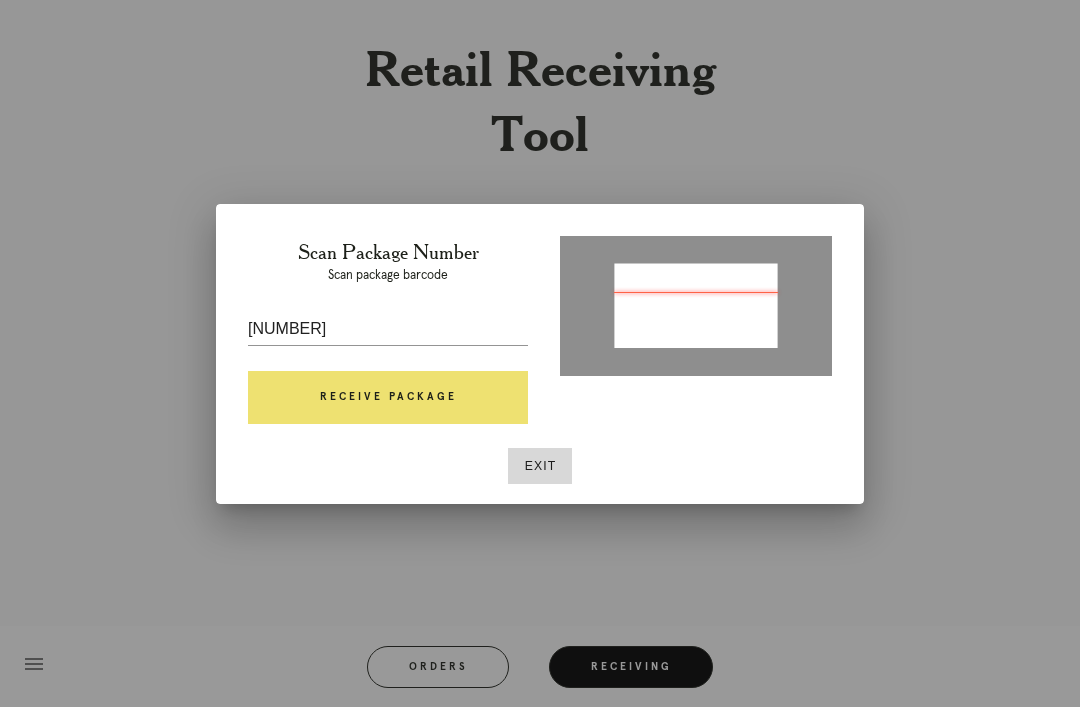 type on "[VIN]" 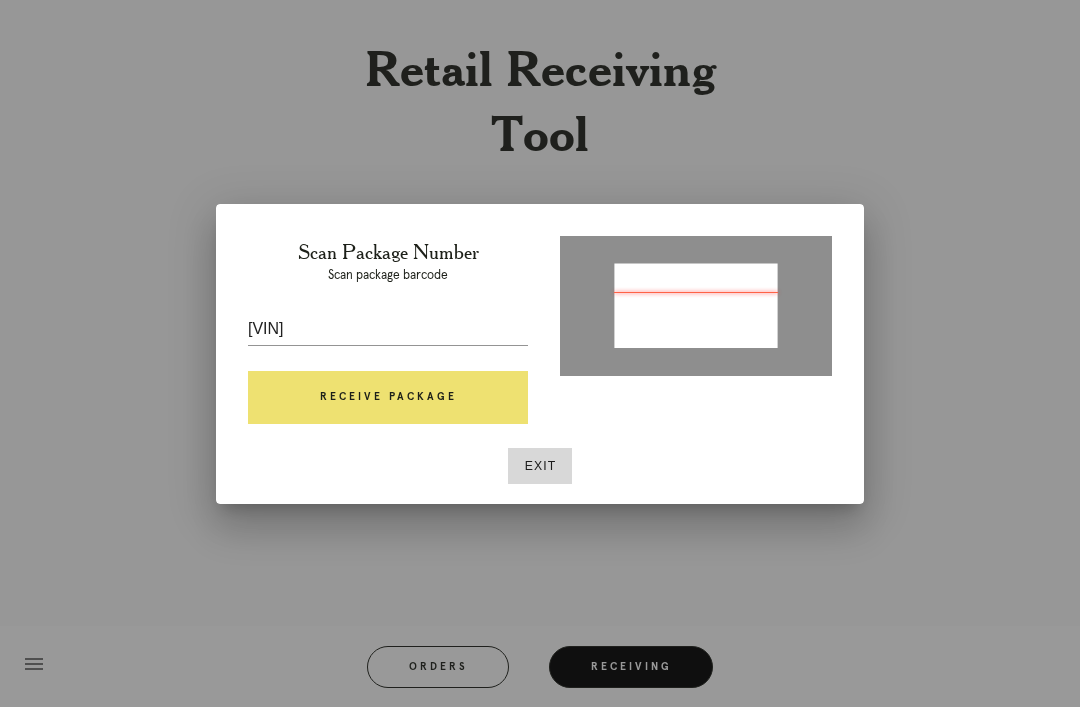 click on "Receive Package" at bounding box center (388, 398) 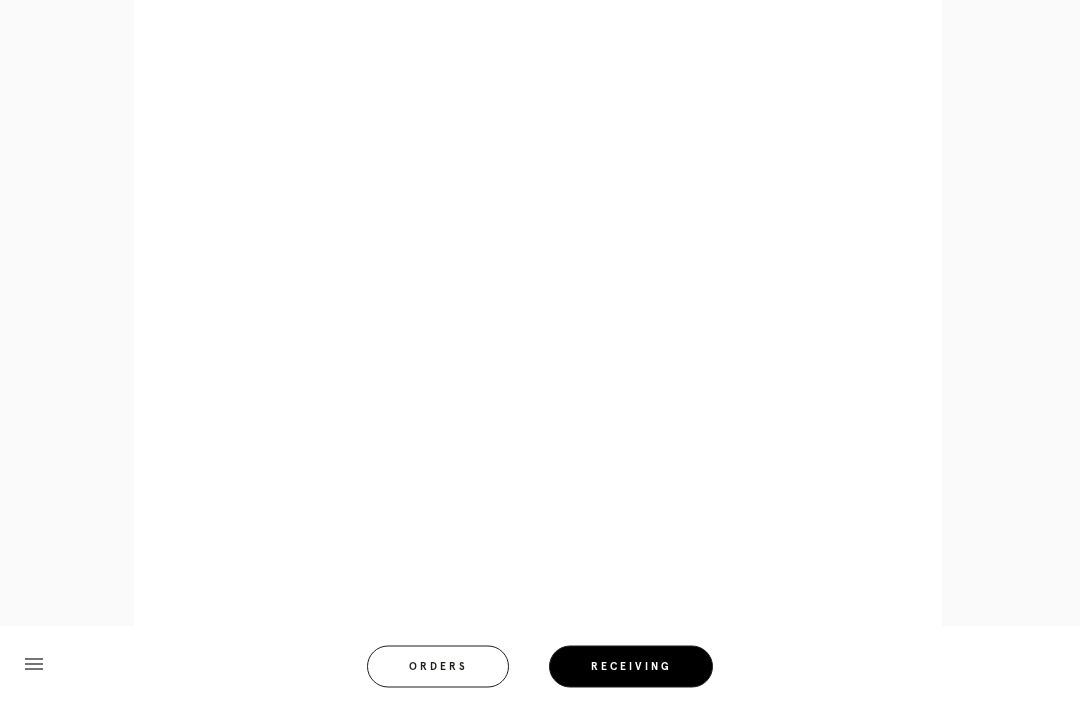 scroll, scrollTop: 858, scrollLeft: 0, axis: vertical 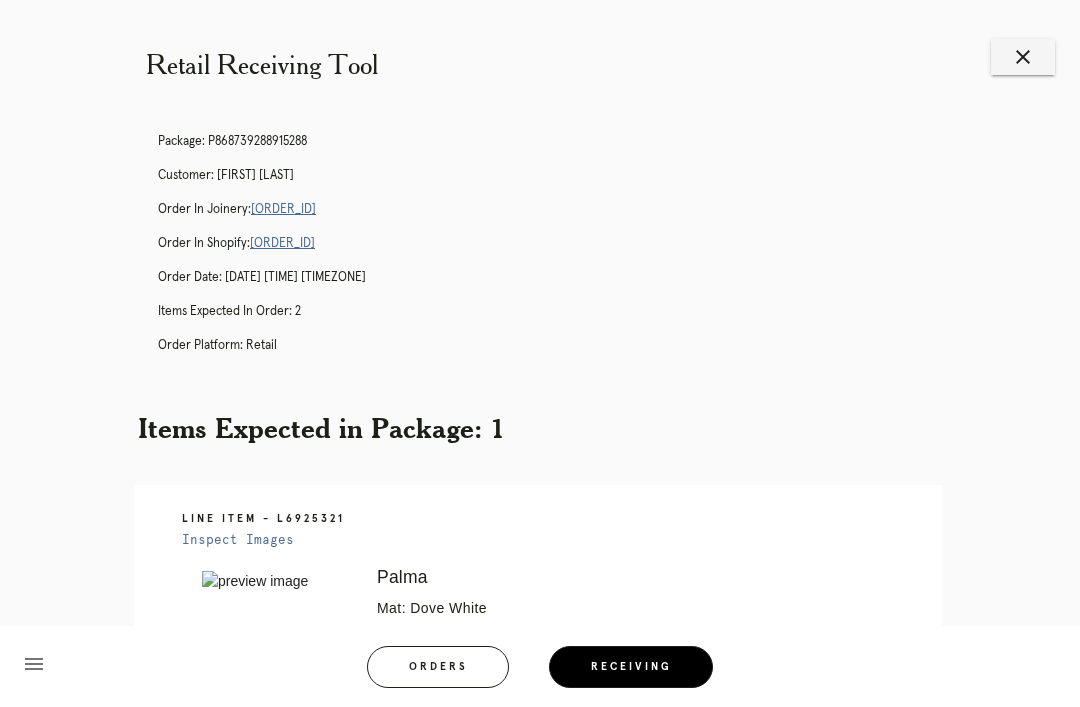 click on "Retail Receiving Tool   close   Package: P868739288915288   Customer: David Ellis
Order in Joinery:
R784485507
Order in Shopify:
#M761739953
Order Date:
07/26/2025 11:36 AM EDT
Items Expected in Order: 2   Order Platform: retail     Items Expected in Package:  1
Line Item - L6925321
Inspect Images
Error retreiving frame spec #9778161
Palma
Mat: Dove White
Mat Width: 2.5
Artwork Size:
7.75
x
4.78
Frame Size:
13.625
x
10.625
Conveyance: uploaded
Hanging Hardware: Wire, 2-Hole Hanger, Large Sticker
Ready for Pickup
menu
Orders
Receiving
Logged in as:   rebecca.spencer@framebridge.com   14th Street" at bounding box center [540, 546] 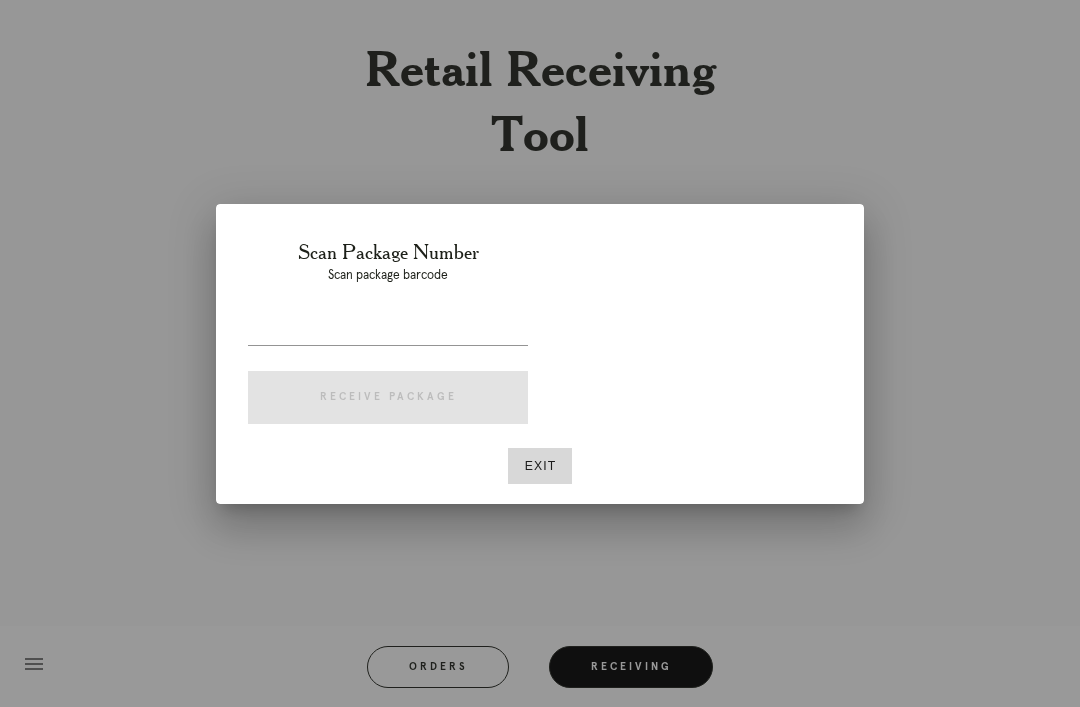 scroll, scrollTop: 0, scrollLeft: 0, axis: both 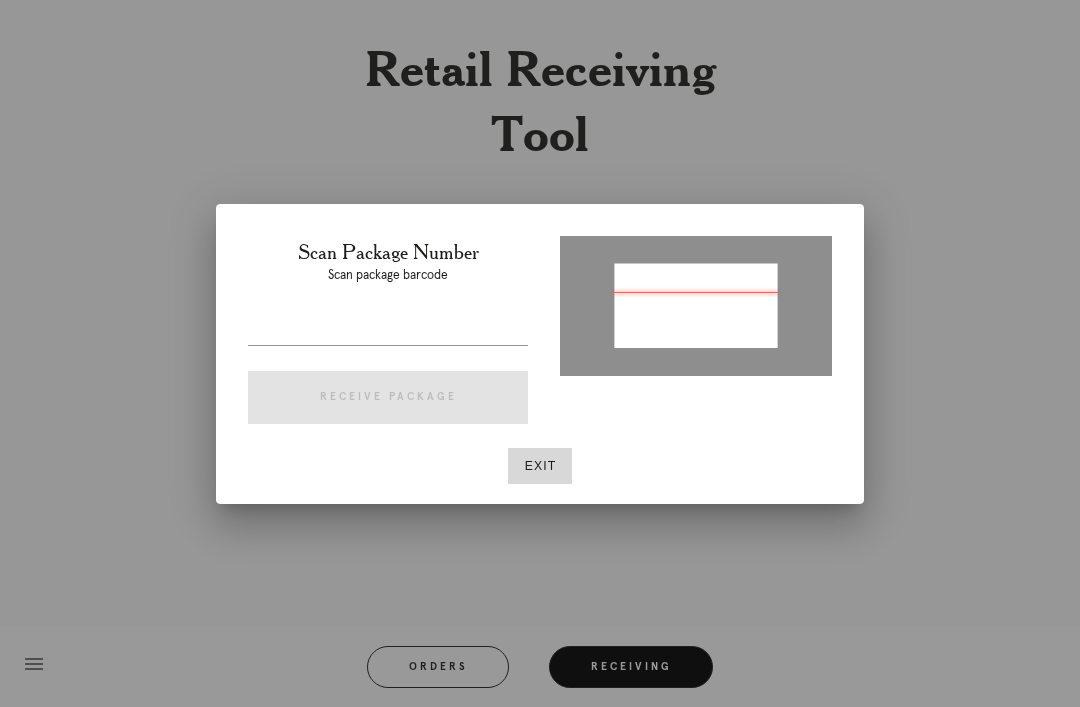 type on "P743800487209309" 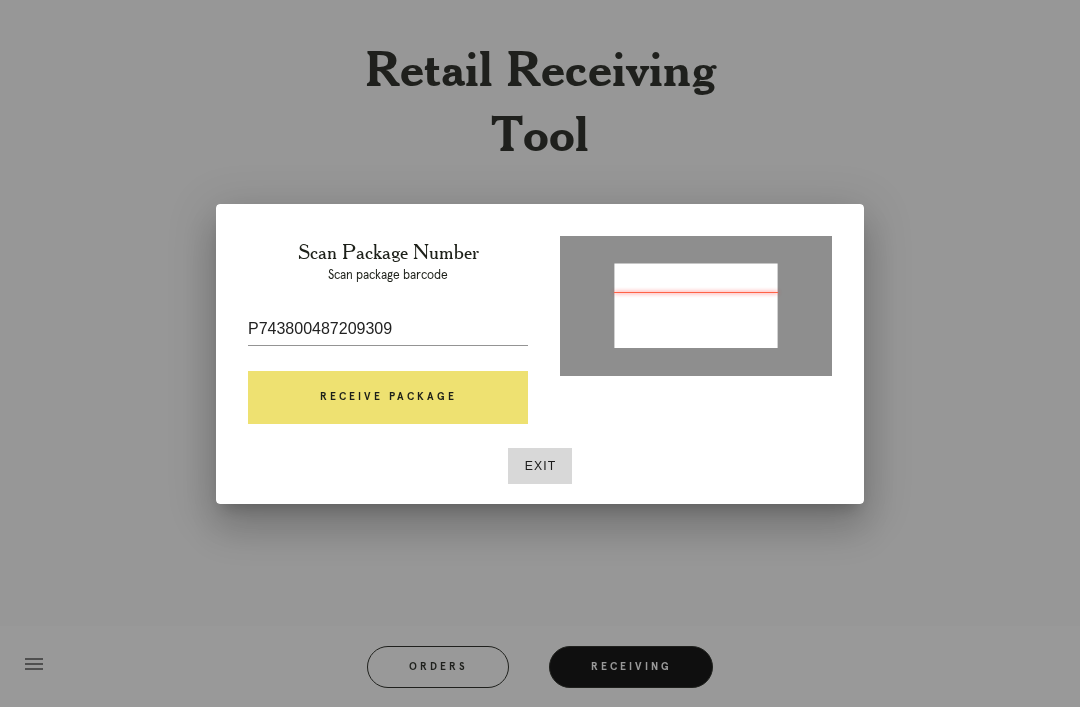 click on "Receive Package" at bounding box center [388, 398] 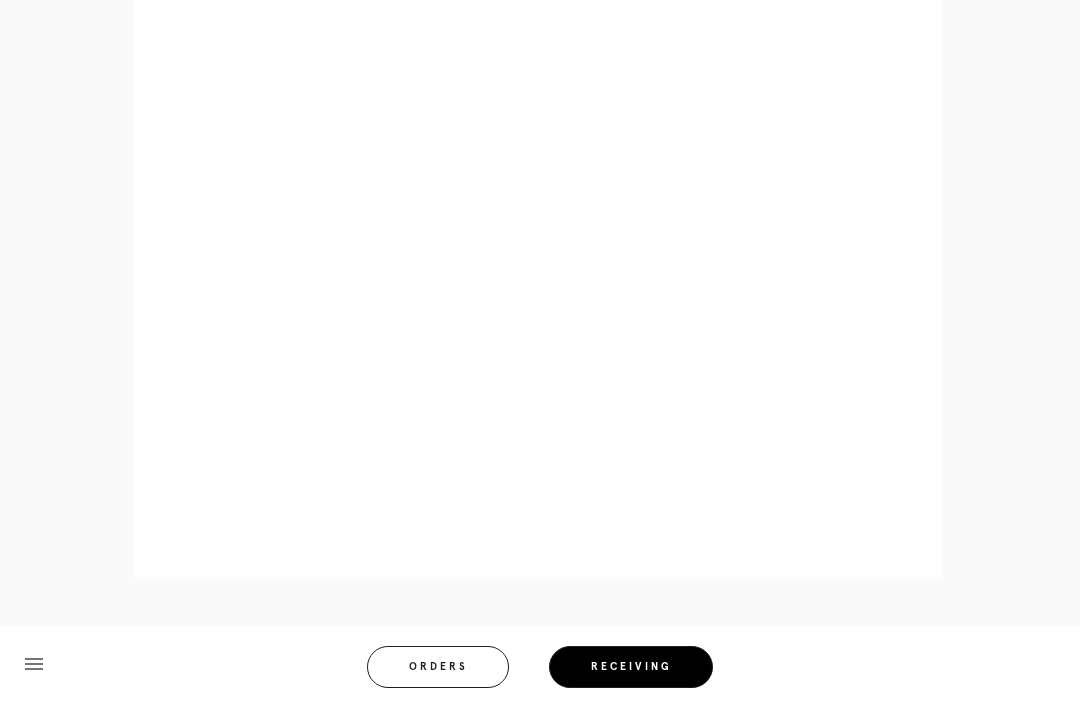scroll, scrollTop: 974, scrollLeft: 0, axis: vertical 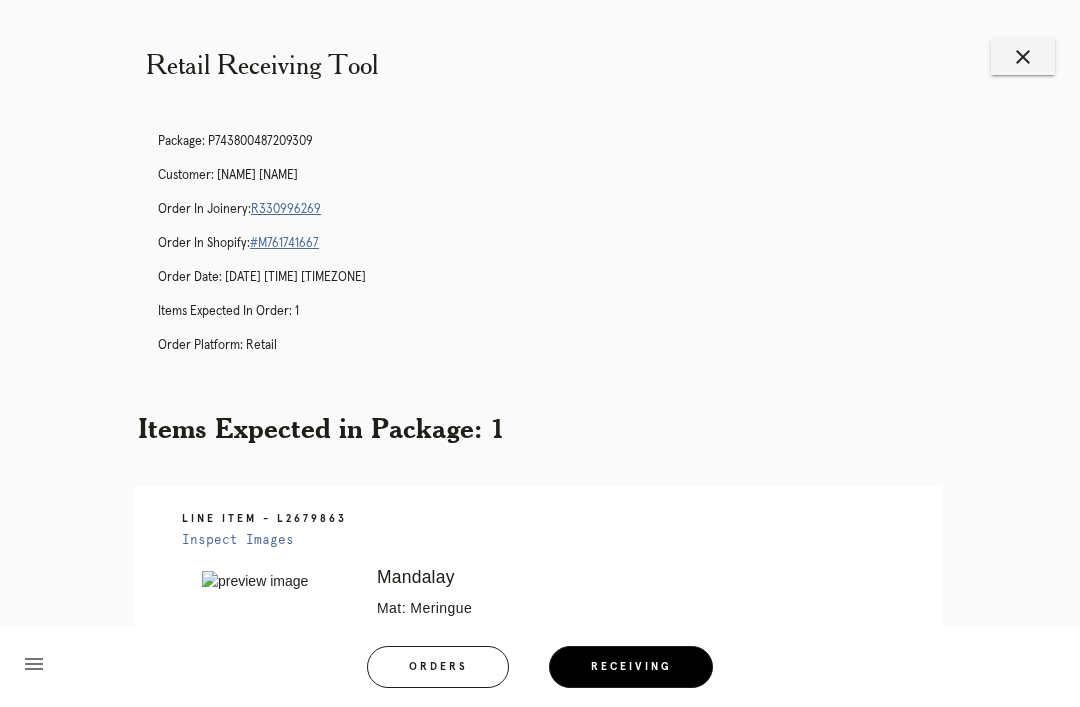 click on "close" at bounding box center [1023, 57] 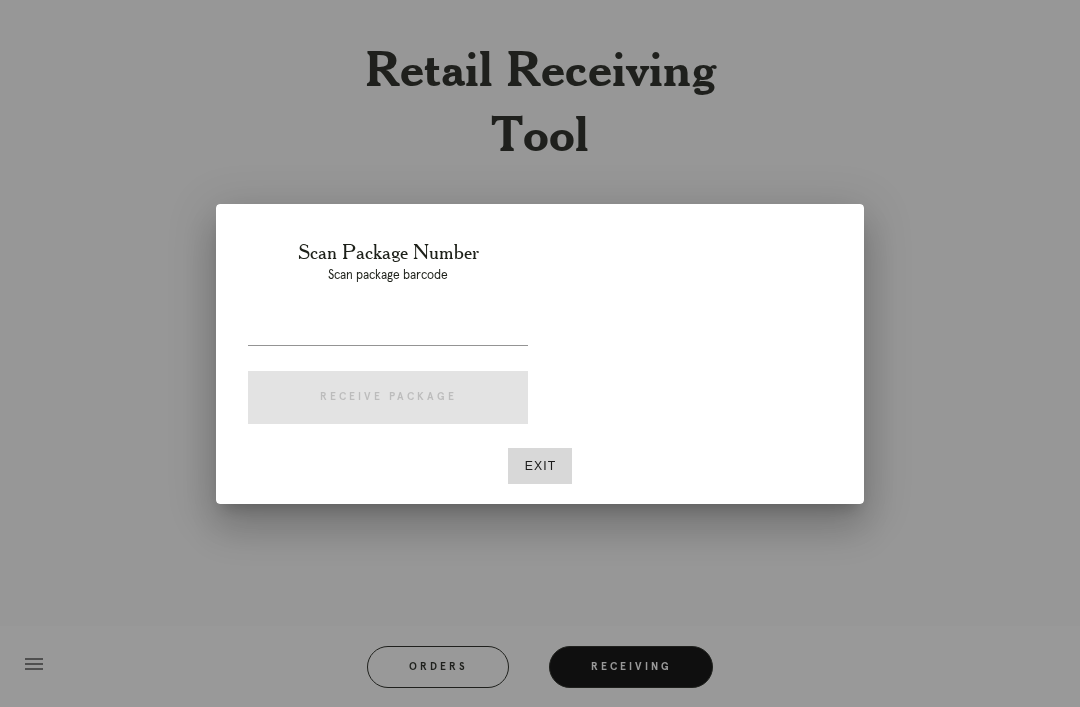 scroll, scrollTop: 0, scrollLeft: 0, axis: both 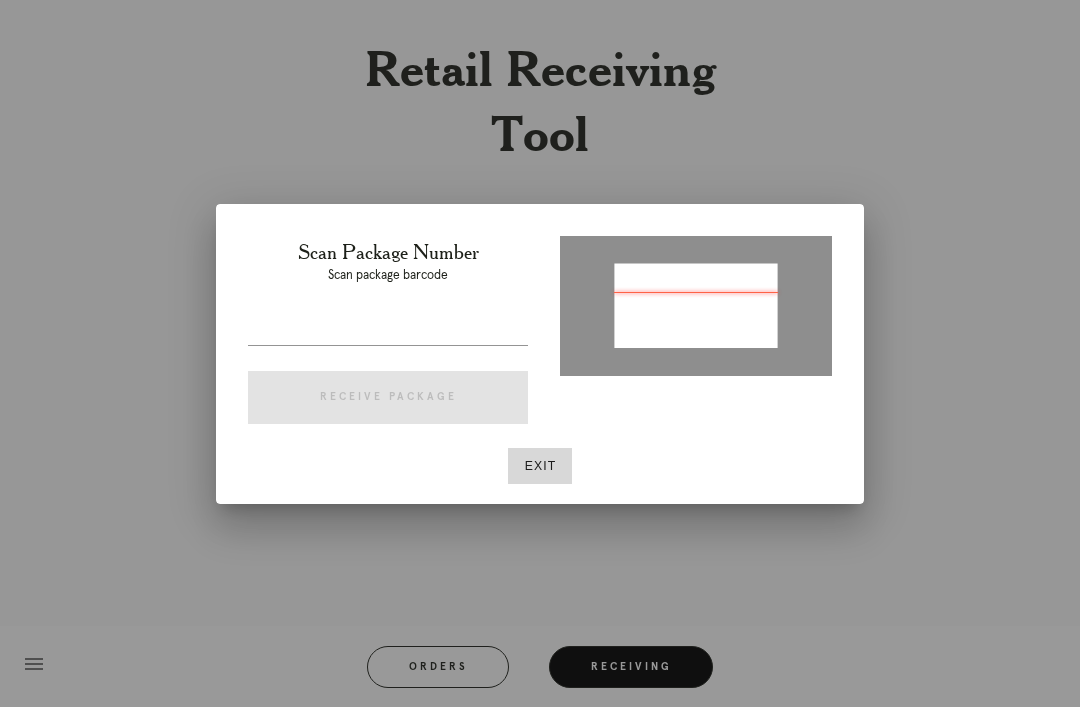 type on "P163359901188617" 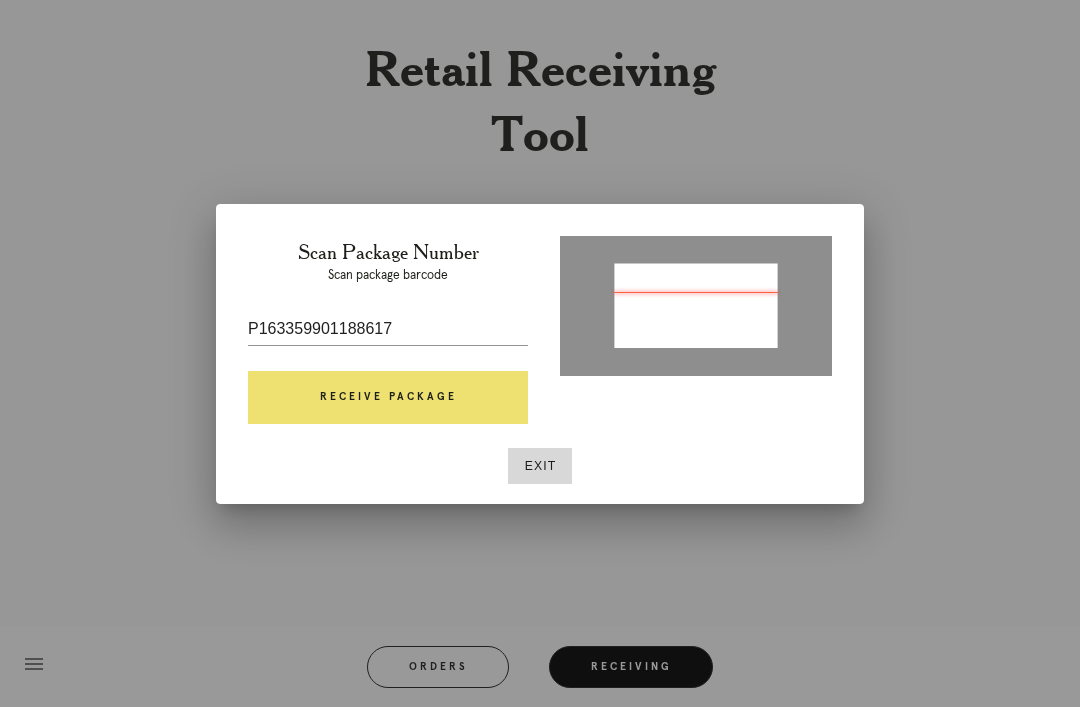 click on "Receive Package" at bounding box center (388, 398) 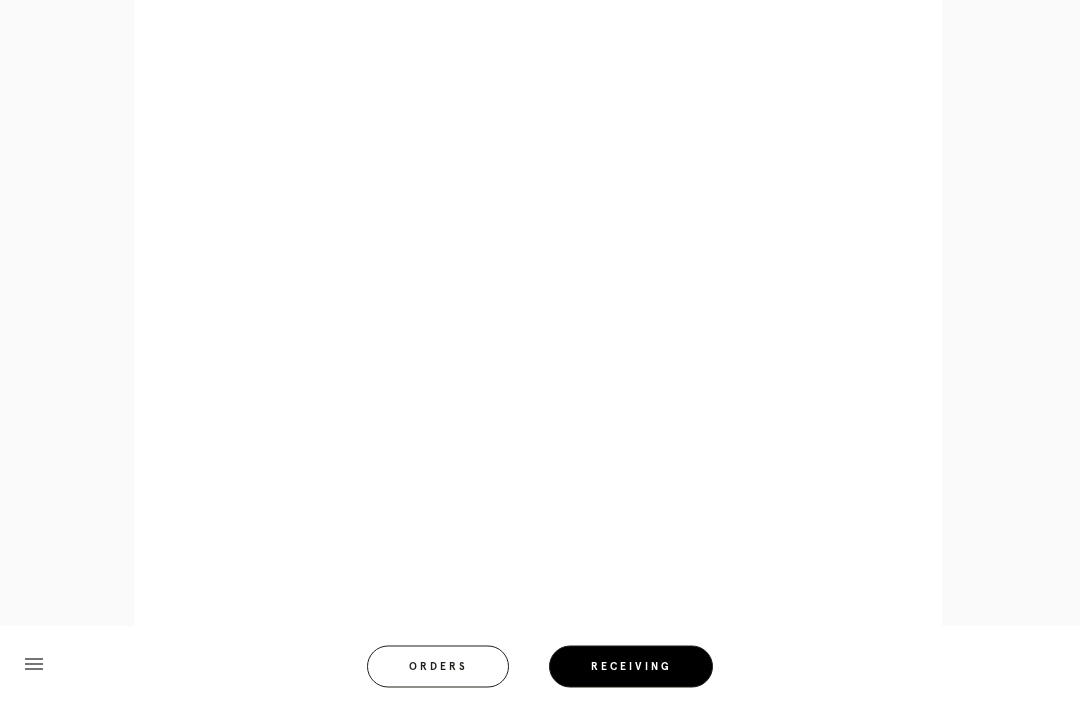 scroll, scrollTop: 858, scrollLeft: 0, axis: vertical 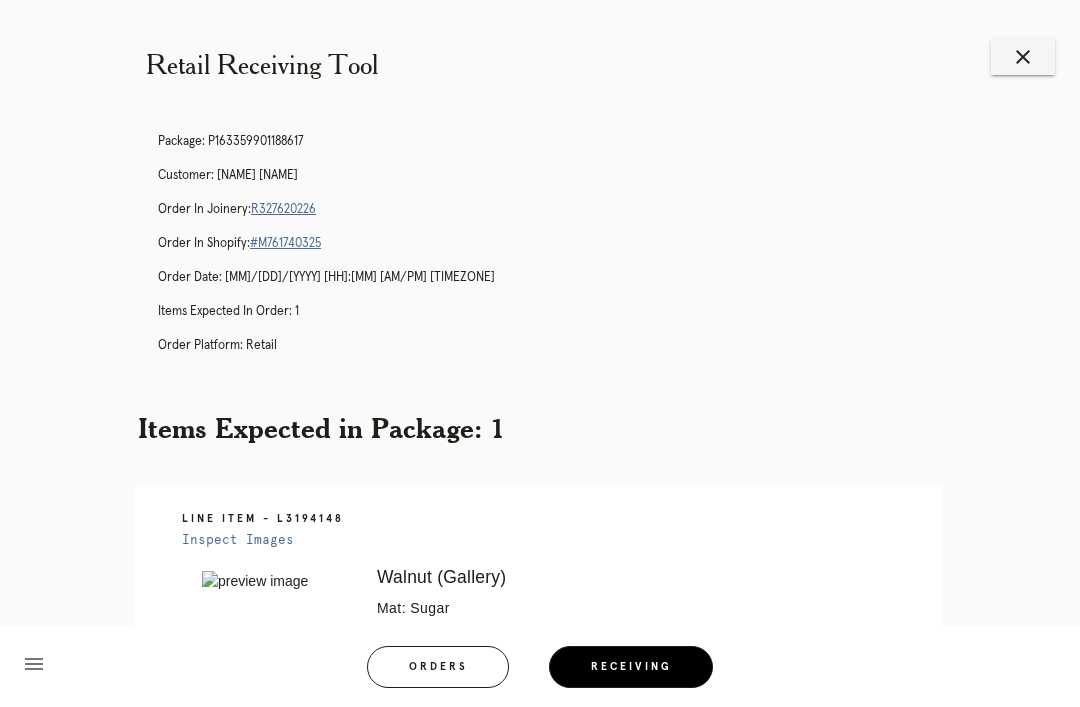 click on "close" at bounding box center (1023, 57) 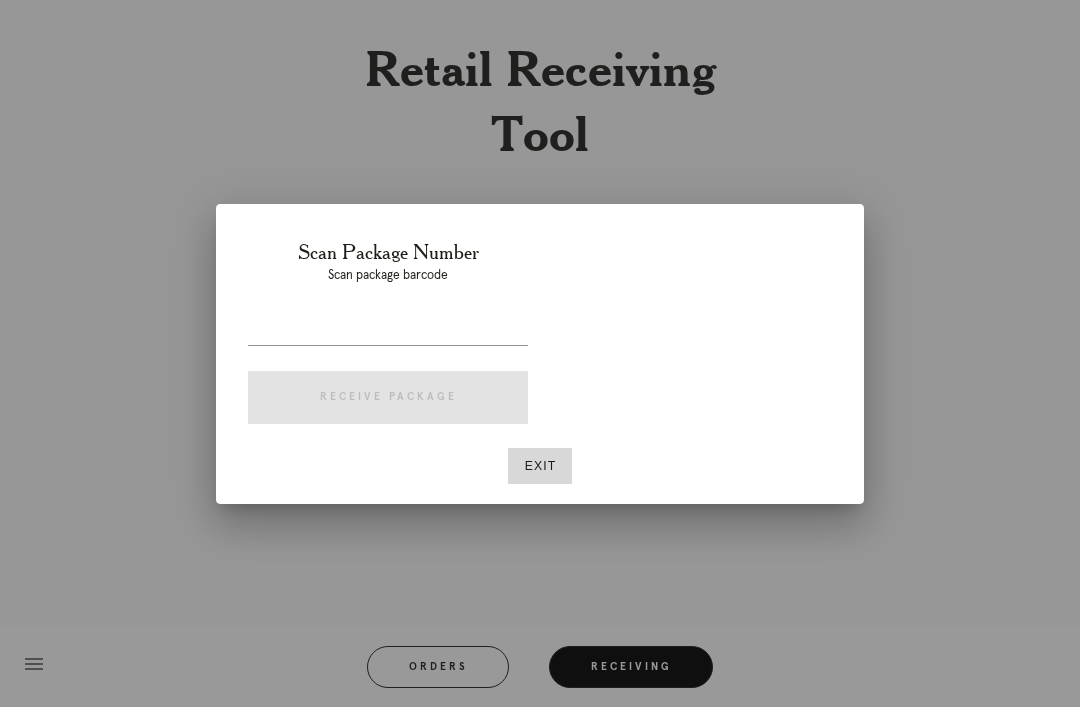 scroll, scrollTop: 0, scrollLeft: 0, axis: both 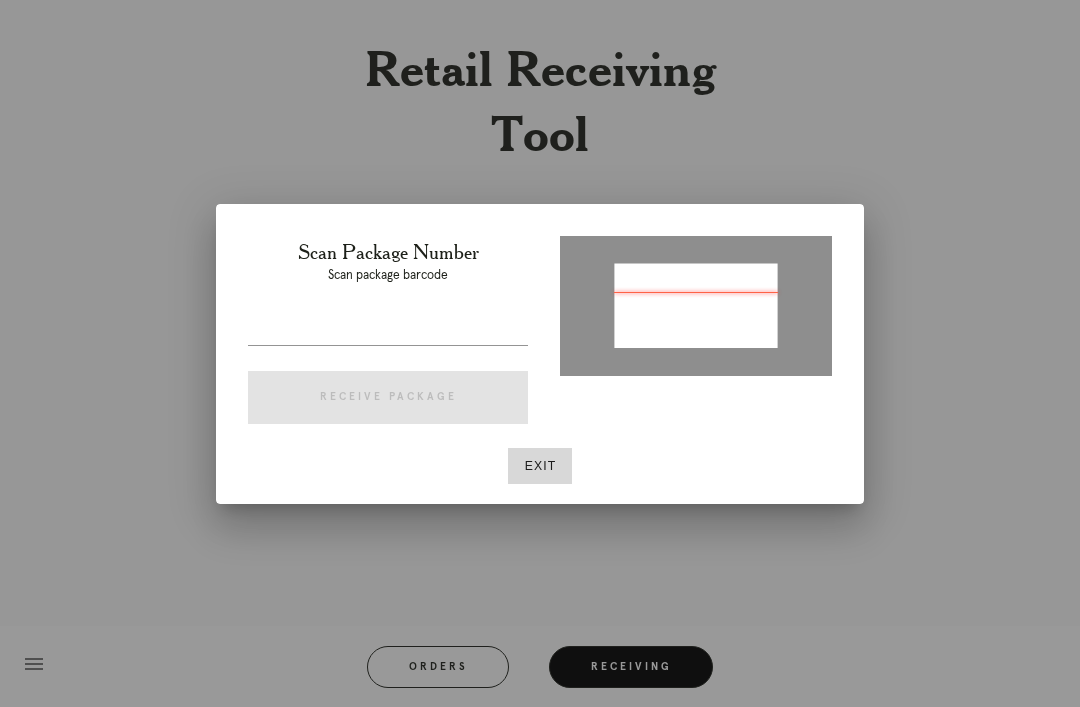 type on "[ACCOUNT_ID]" 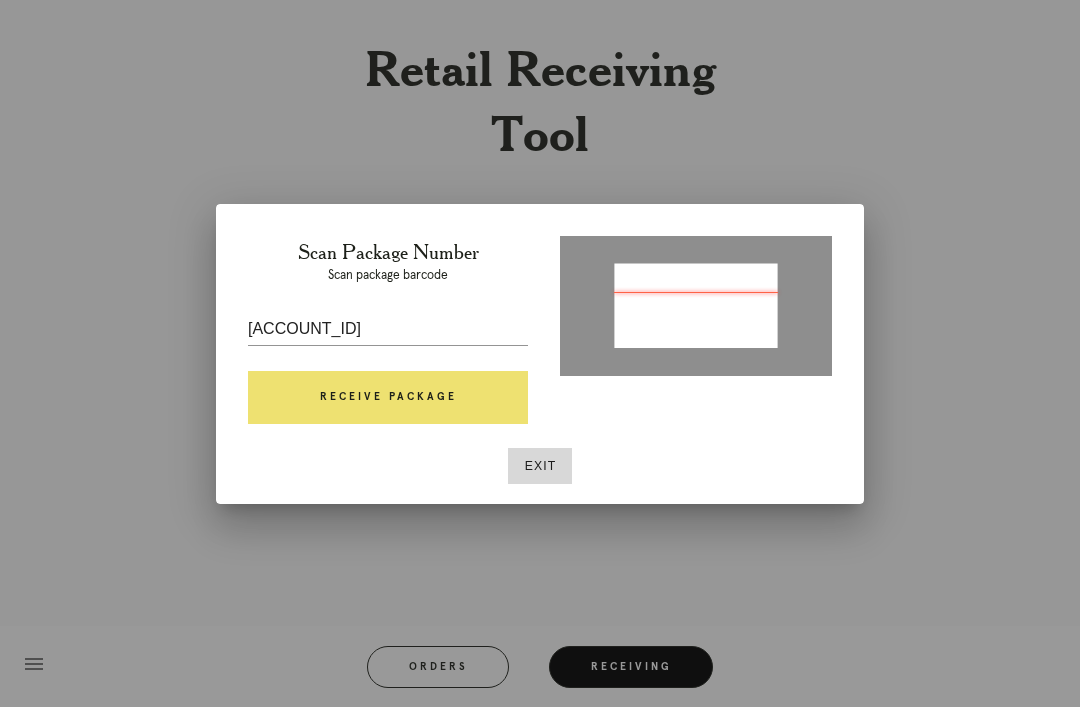 click on "Receive Package" at bounding box center [388, 398] 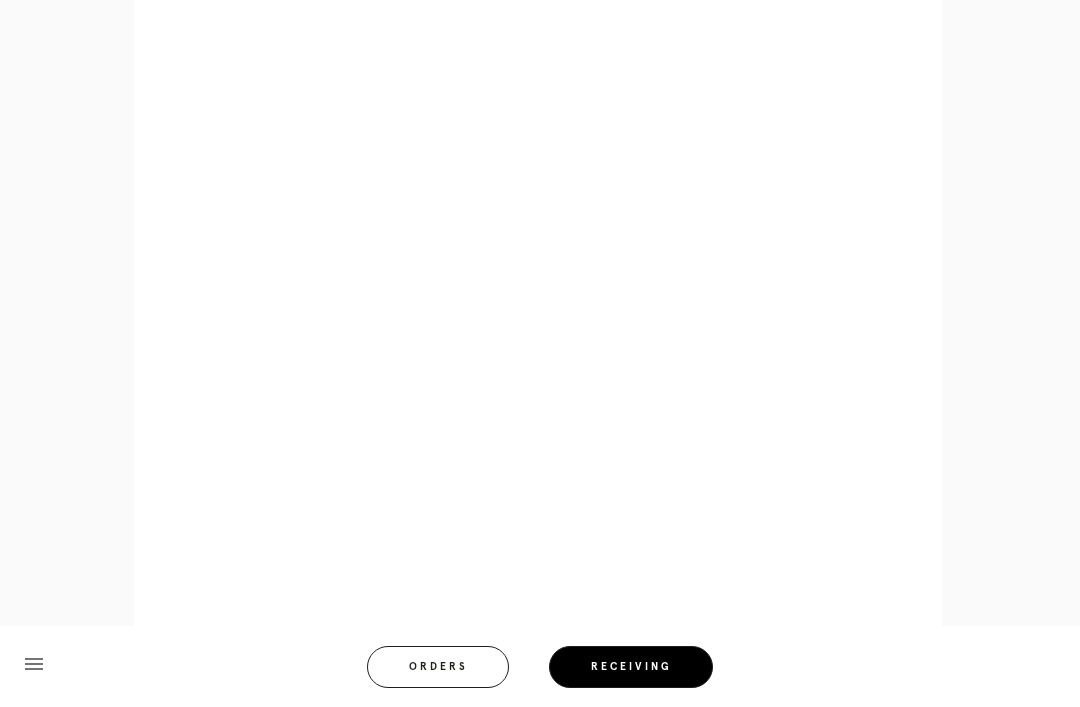 scroll, scrollTop: 892, scrollLeft: 0, axis: vertical 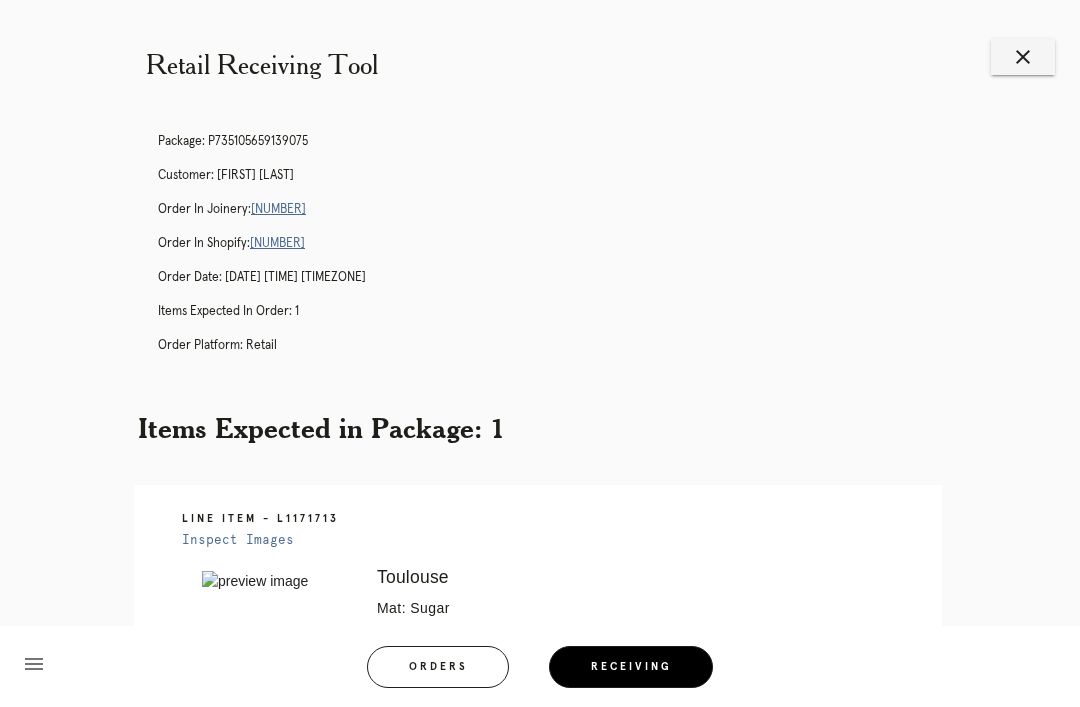 click on "close" at bounding box center (1023, 57) 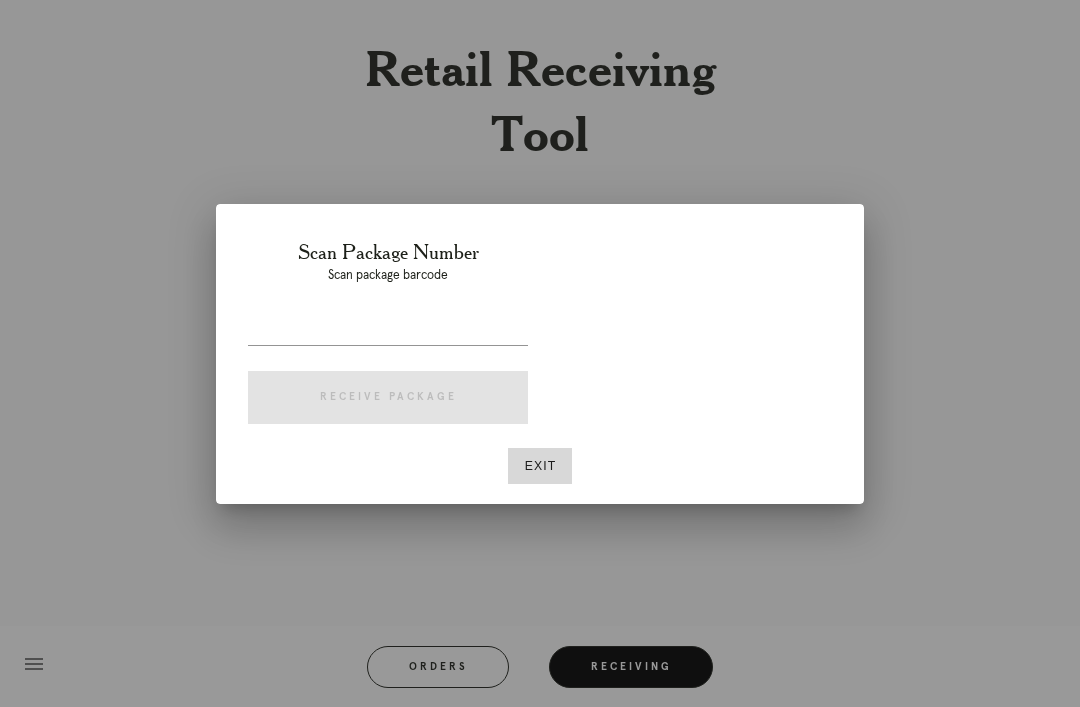 scroll, scrollTop: 0, scrollLeft: 0, axis: both 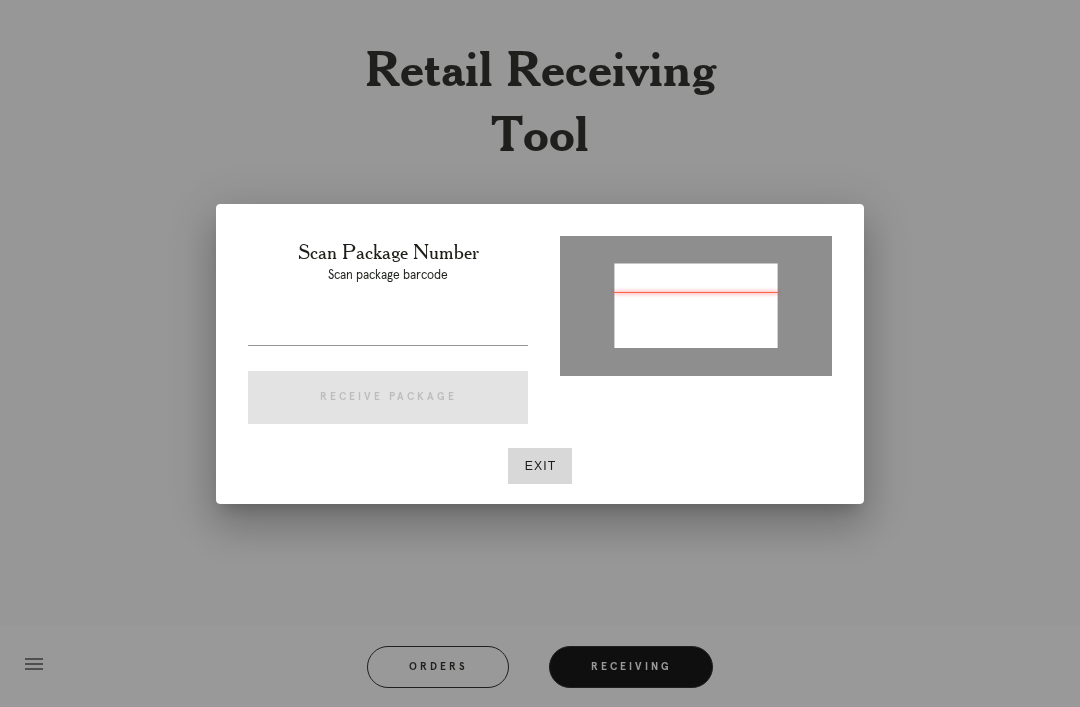 type on "P633326228648669" 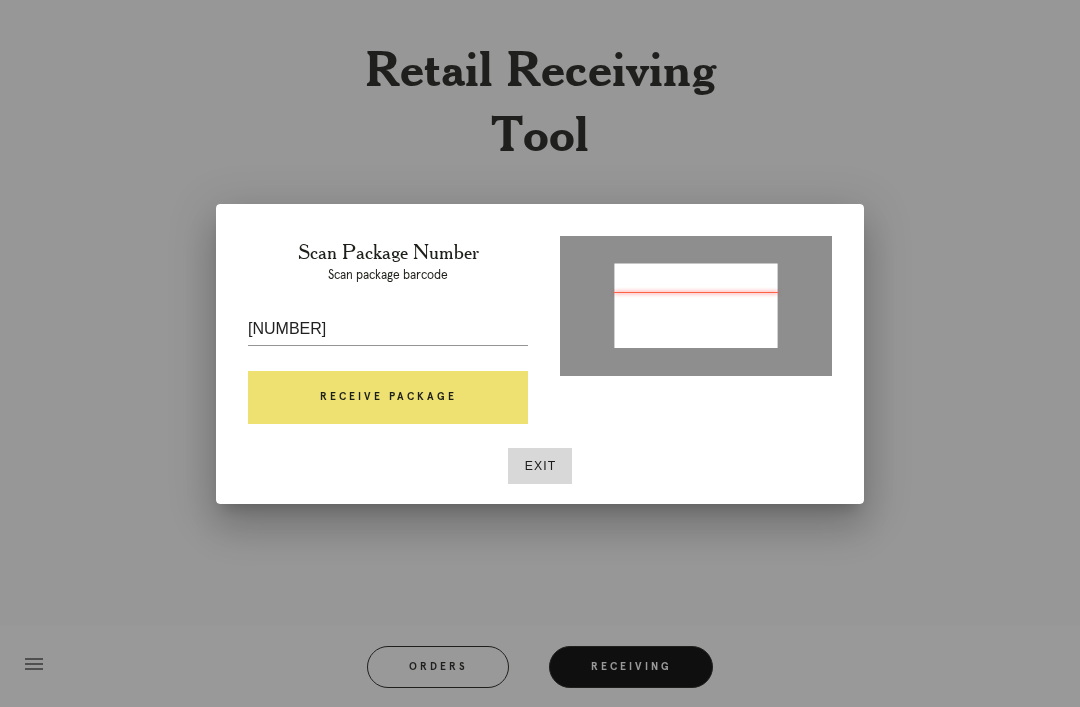 click on "Receive Package" at bounding box center [388, 398] 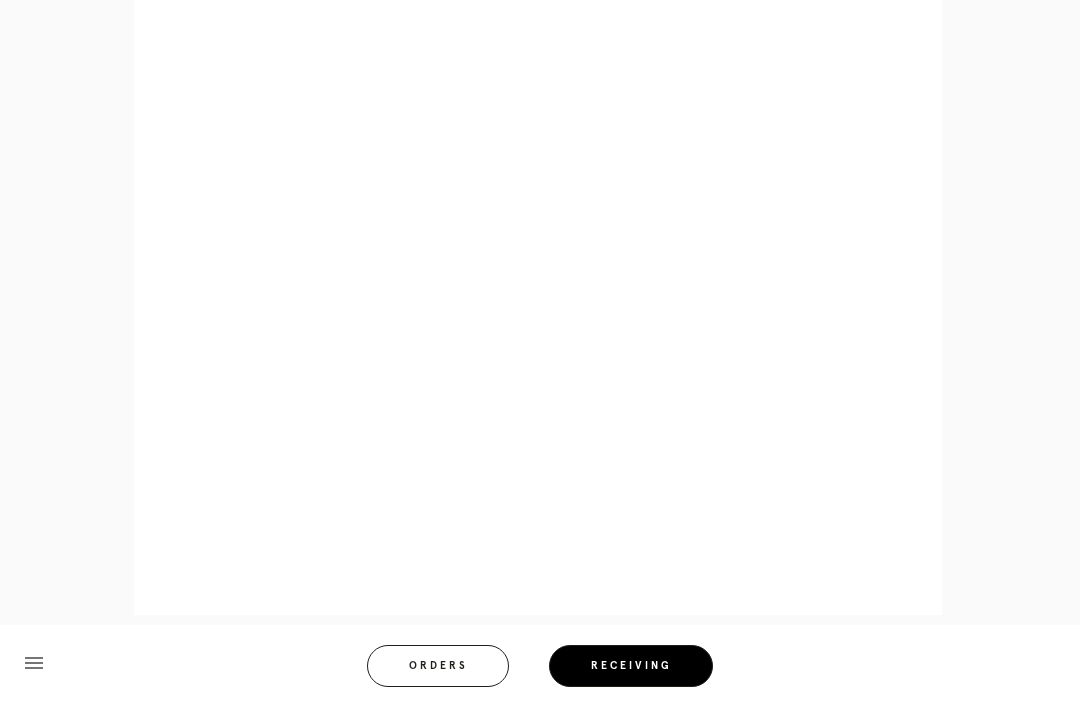 scroll, scrollTop: 1550, scrollLeft: 0, axis: vertical 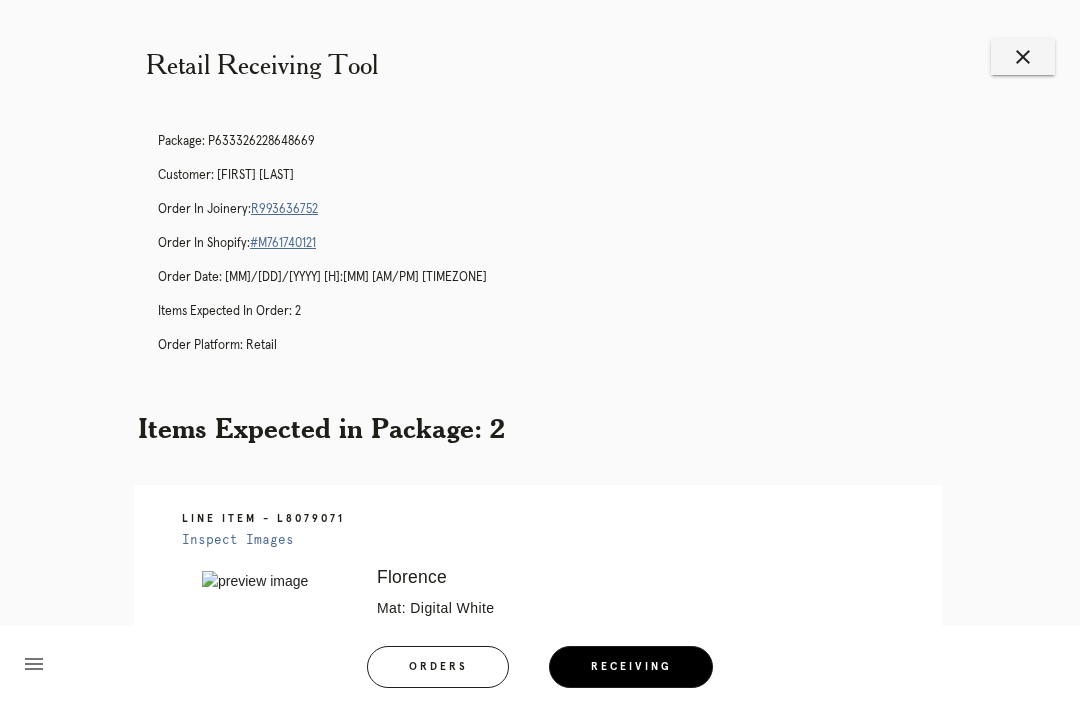 click on "R993636752" at bounding box center [284, 209] 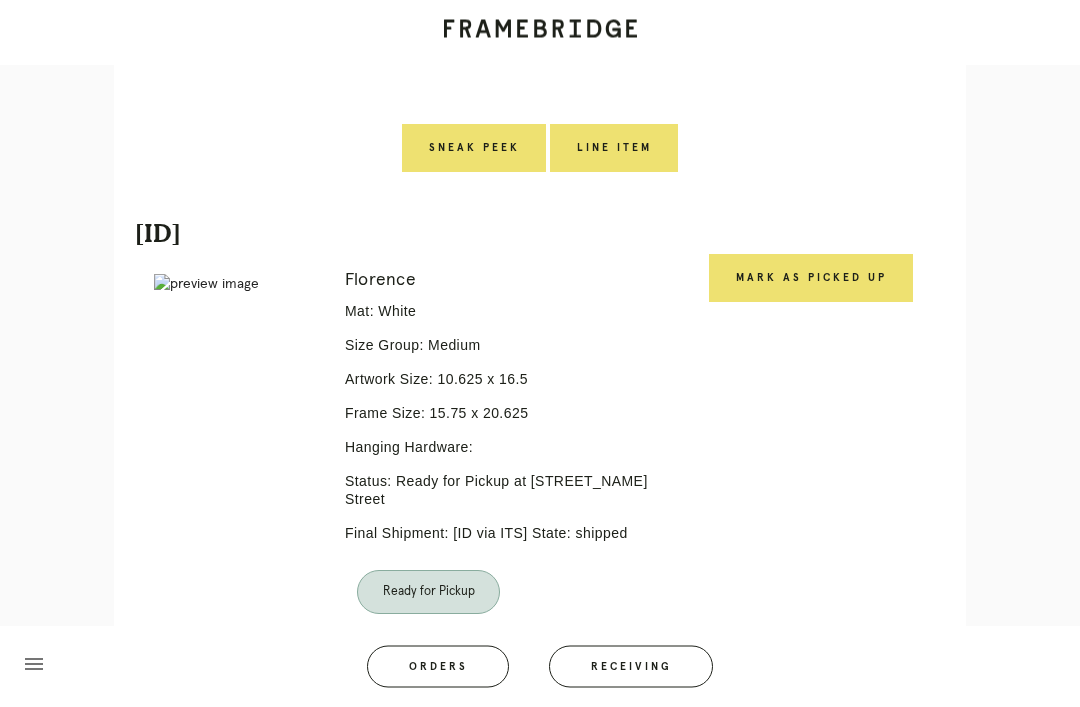 scroll, scrollTop: 938, scrollLeft: 0, axis: vertical 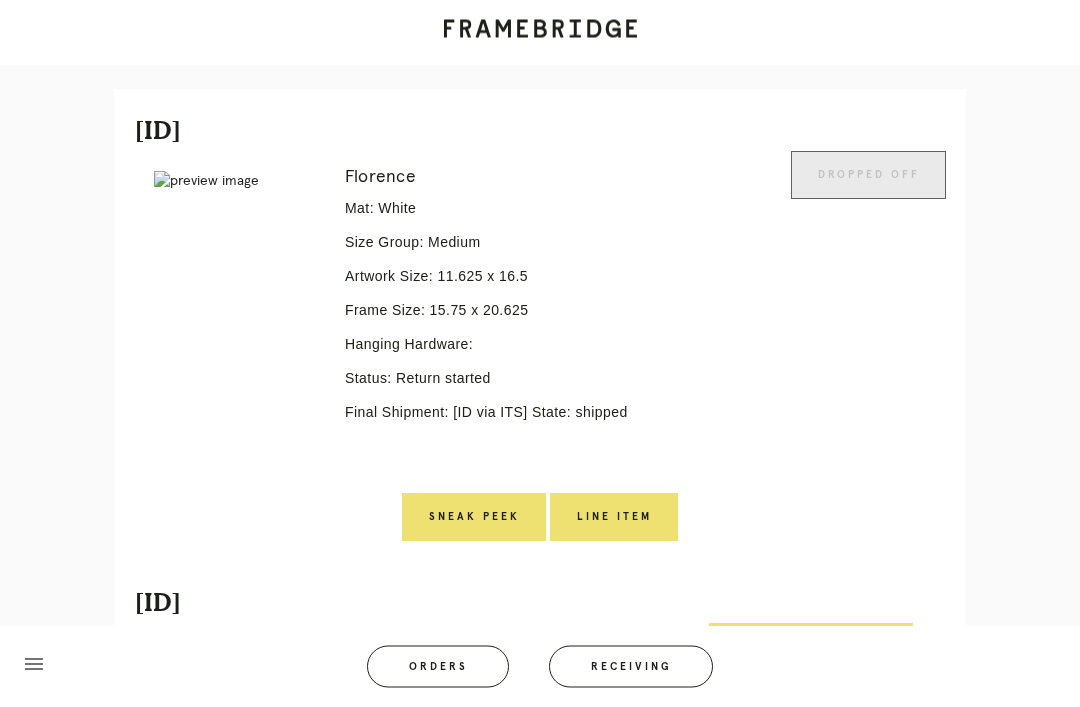 click on "Line Item" at bounding box center (614, 518) 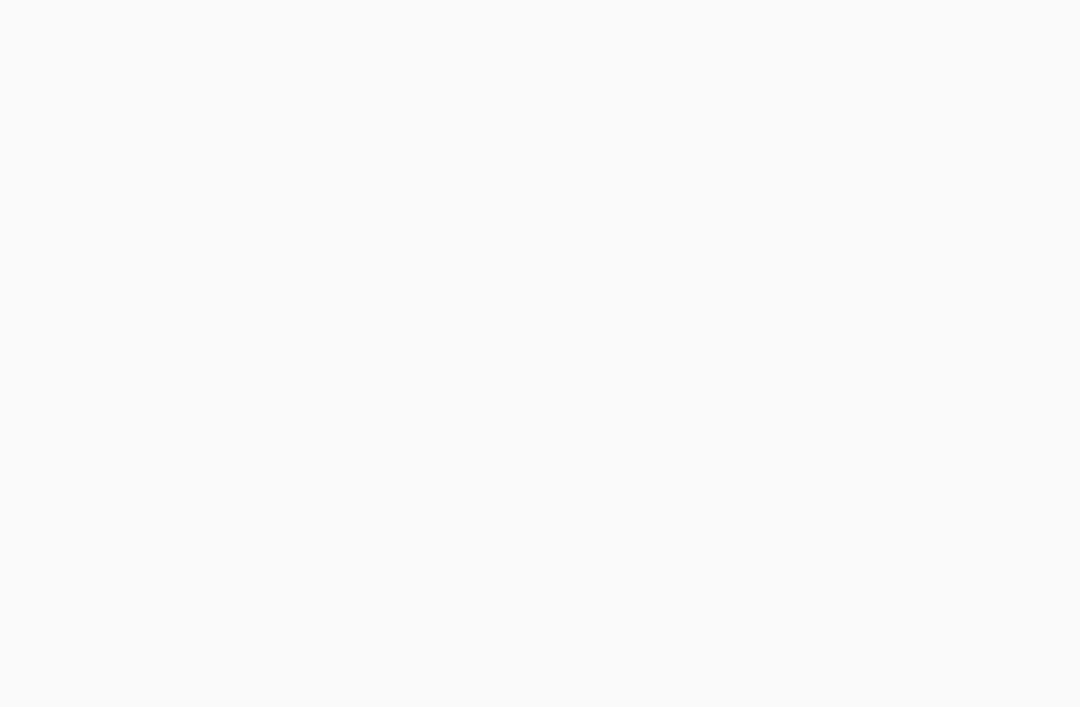 scroll, scrollTop: 0, scrollLeft: 0, axis: both 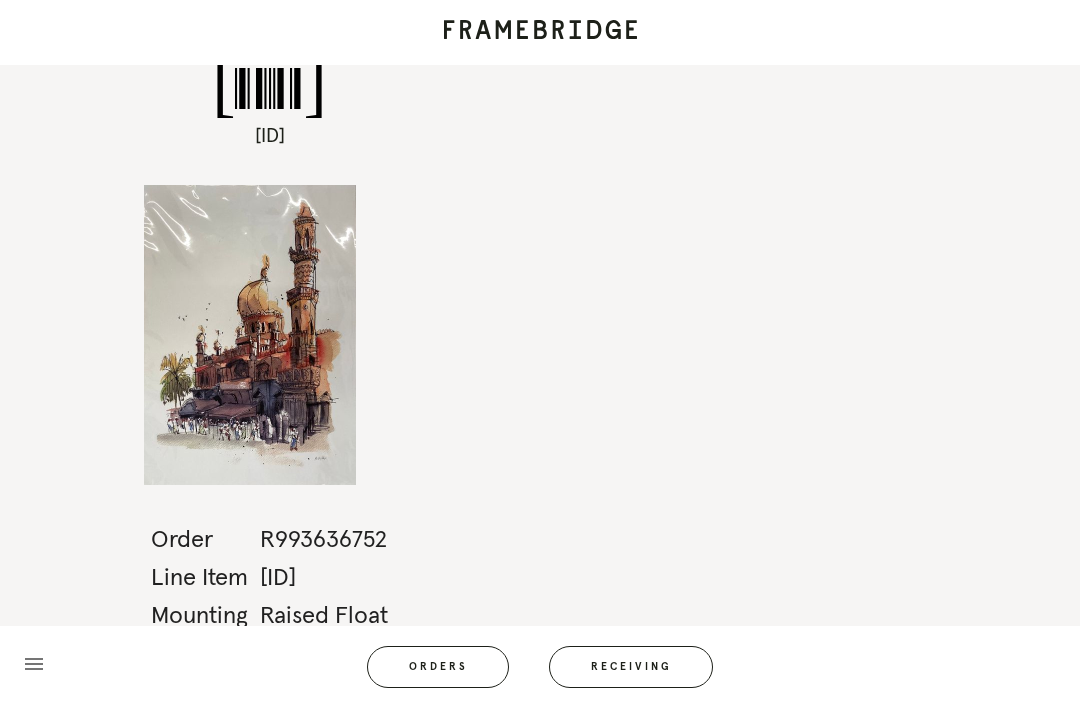 click on "Receiving" at bounding box center (631, 667) 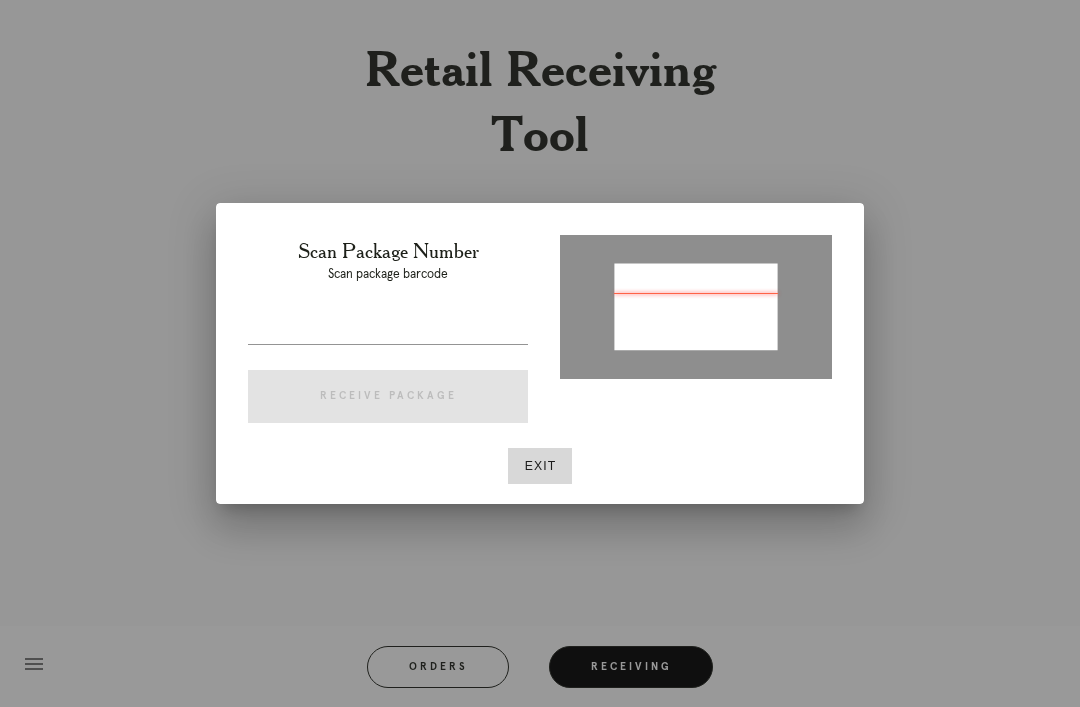 type on "[ID]" 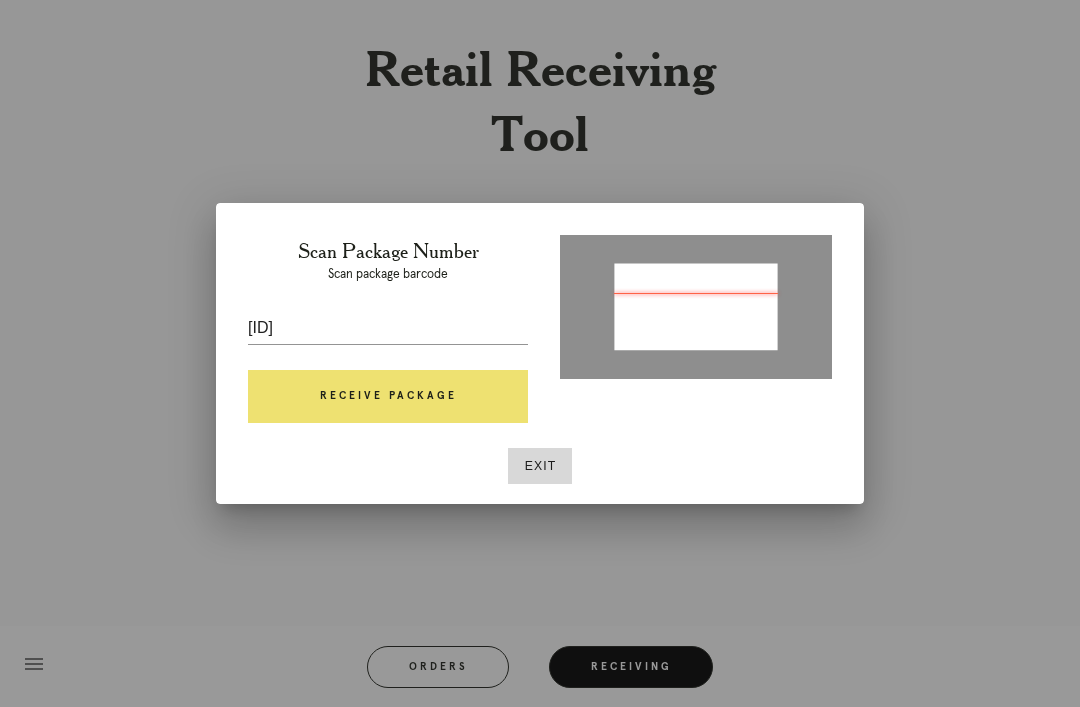 click on "Receive Package" at bounding box center (388, 397) 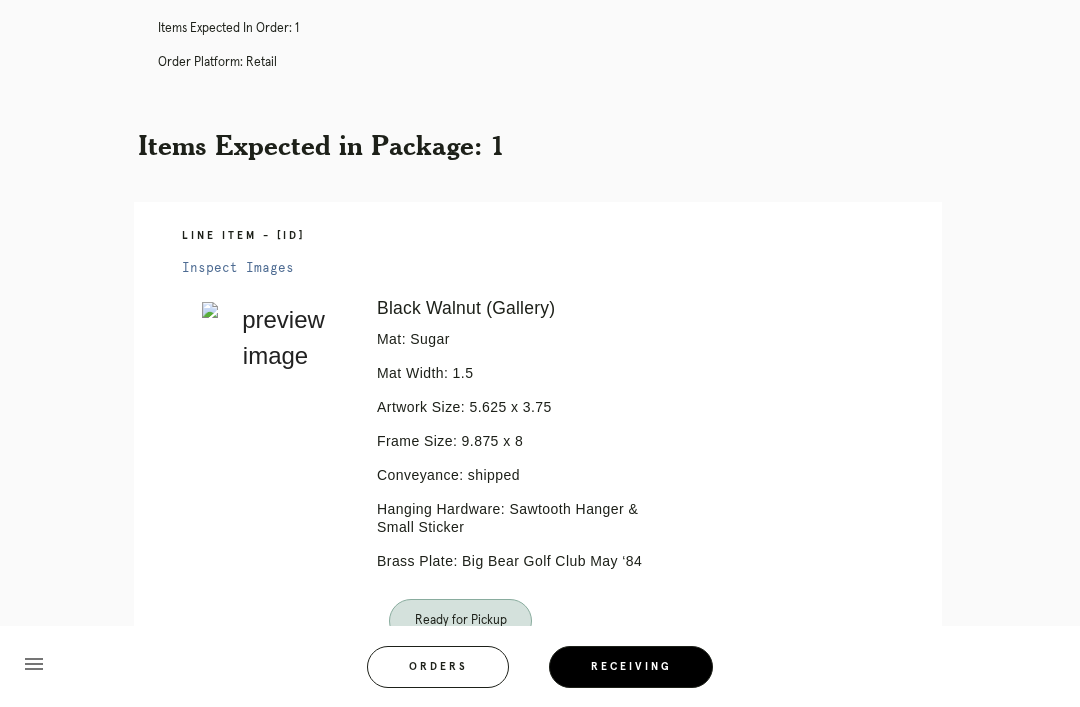 scroll, scrollTop: 0, scrollLeft: 0, axis: both 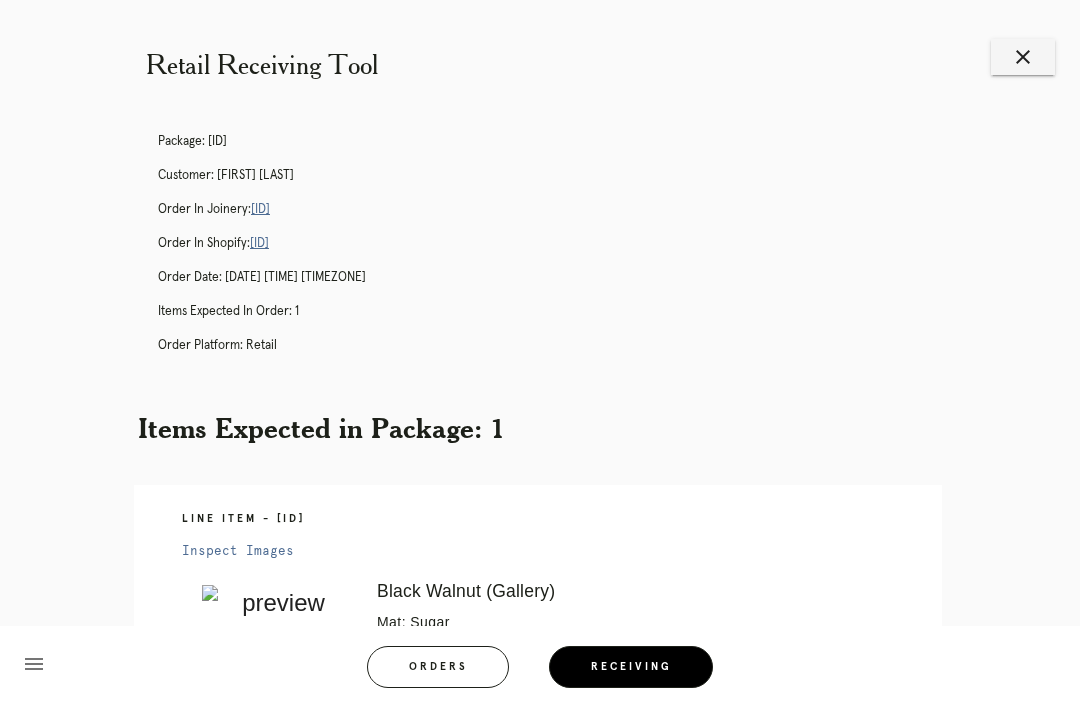 click on "[ID]" at bounding box center (260, 209) 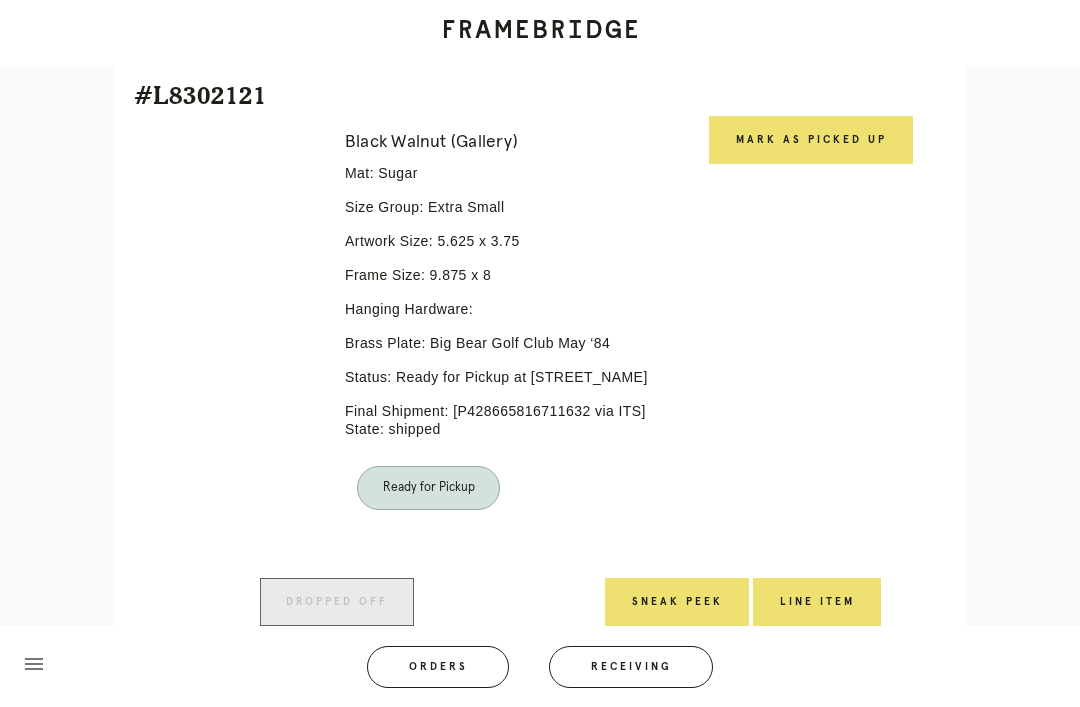 scroll, scrollTop: 480, scrollLeft: 0, axis: vertical 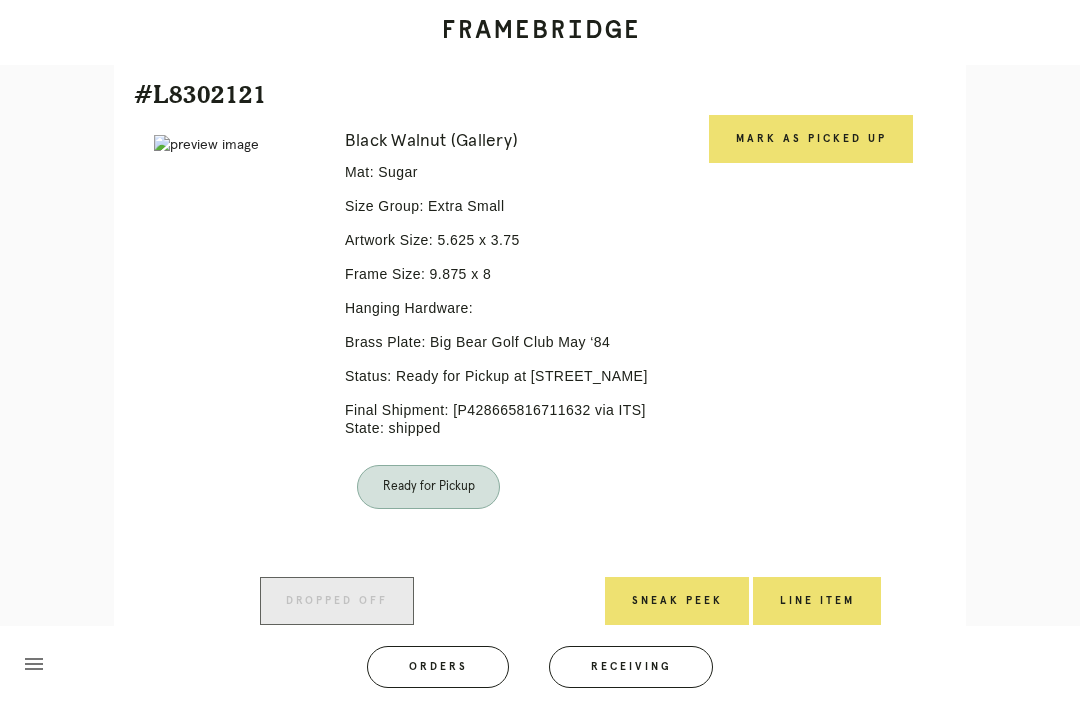 click on "Mark as Picked Up" at bounding box center (811, 139) 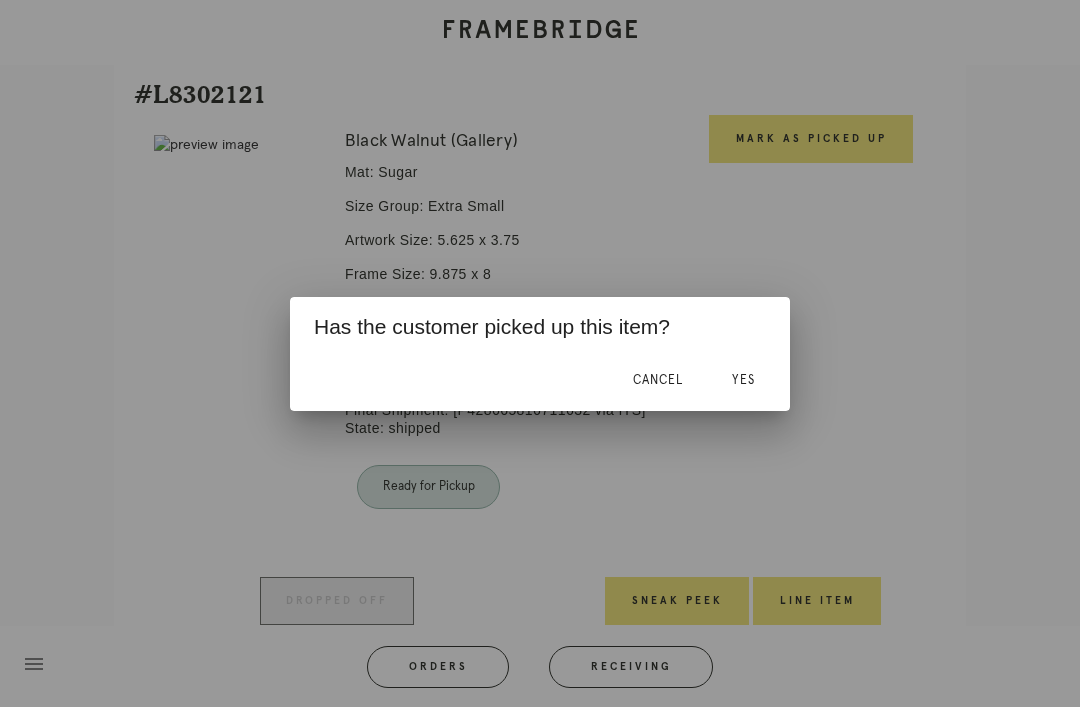 click on "Yes" at bounding box center (743, 380) 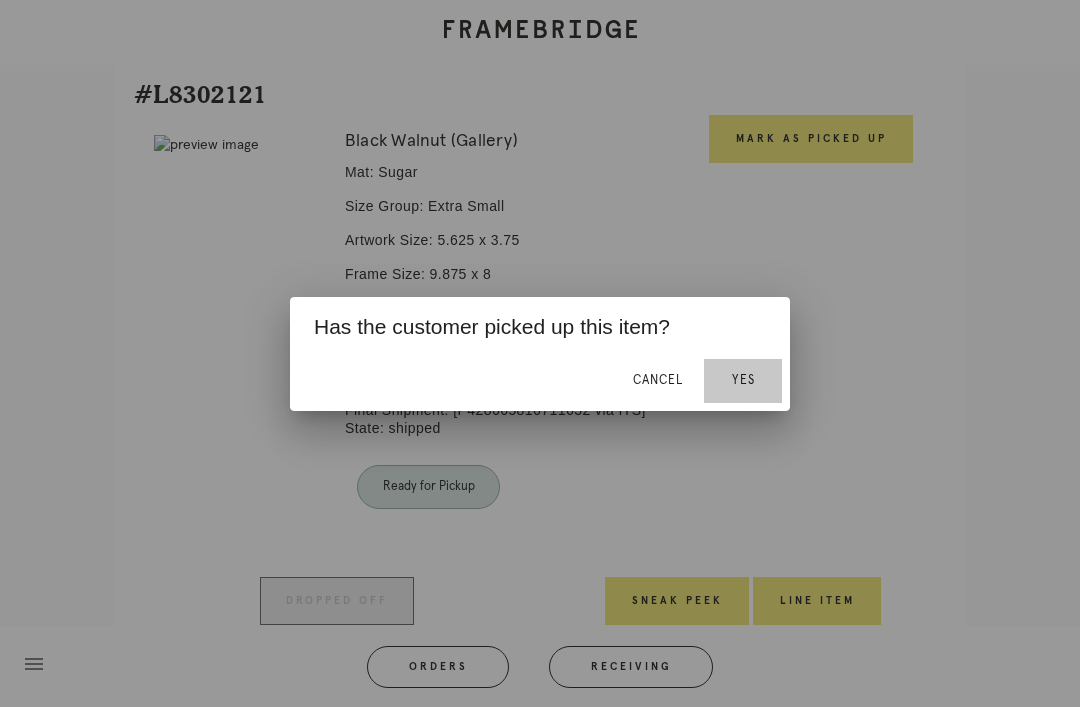 scroll, scrollTop: 462, scrollLeft: 0, axis: vertical 